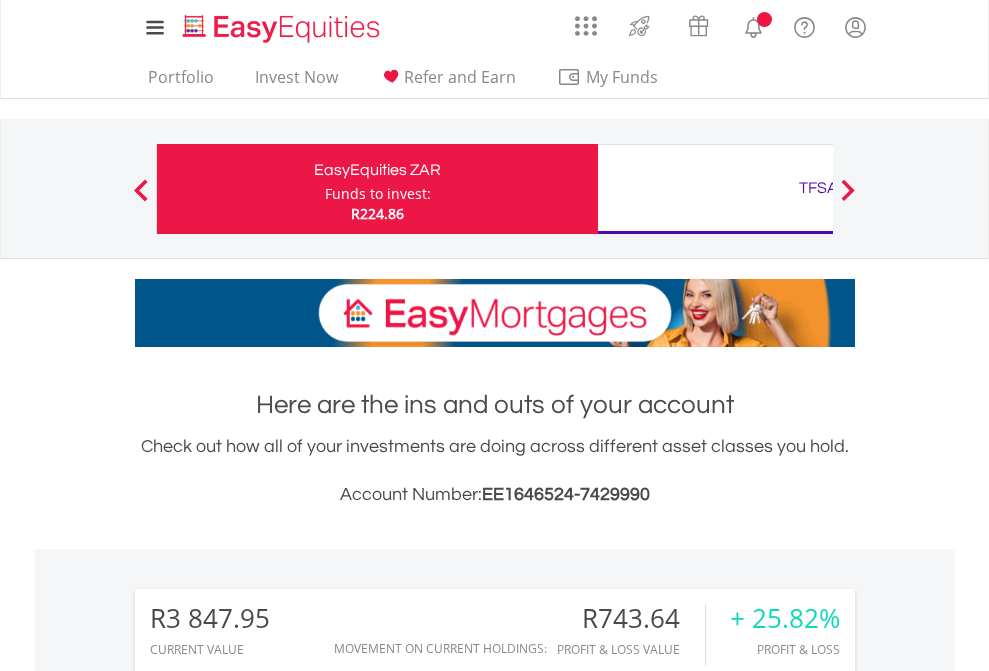 scroll, scrollTop: 0, scrollLeft: 0, axis: both 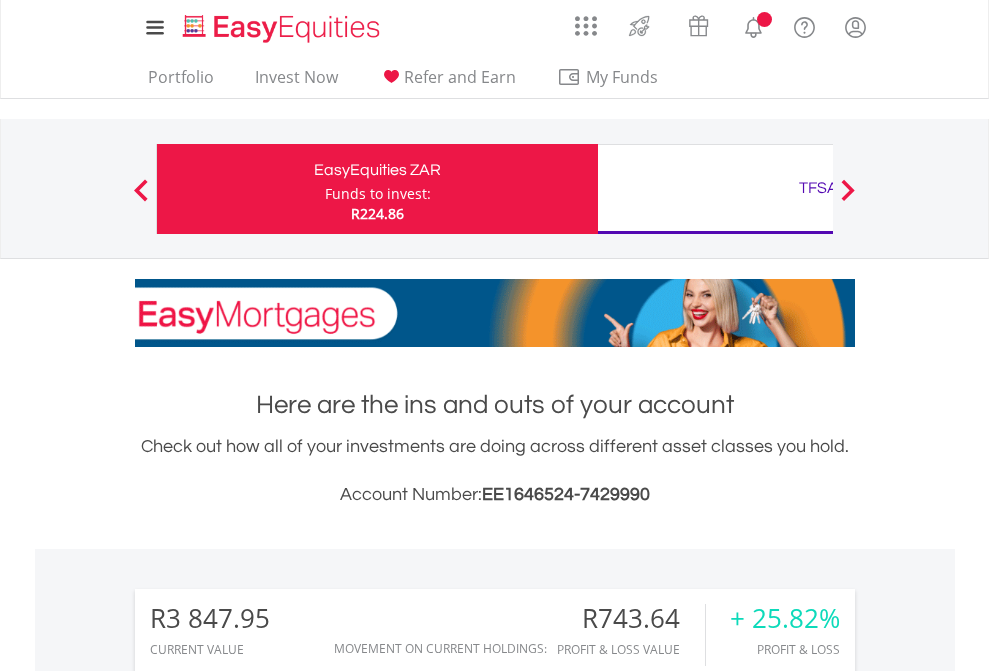 click on "Funds to invest:" at bounding box center (378, 194) 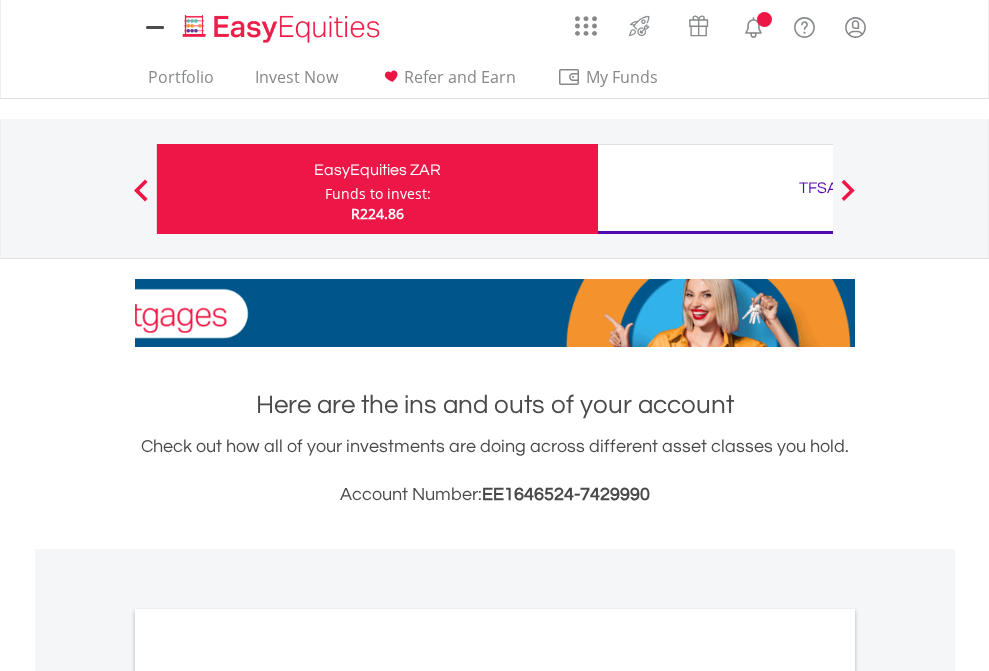 scroll, scrollTop: 0, scrollLeft: 0, axis: both 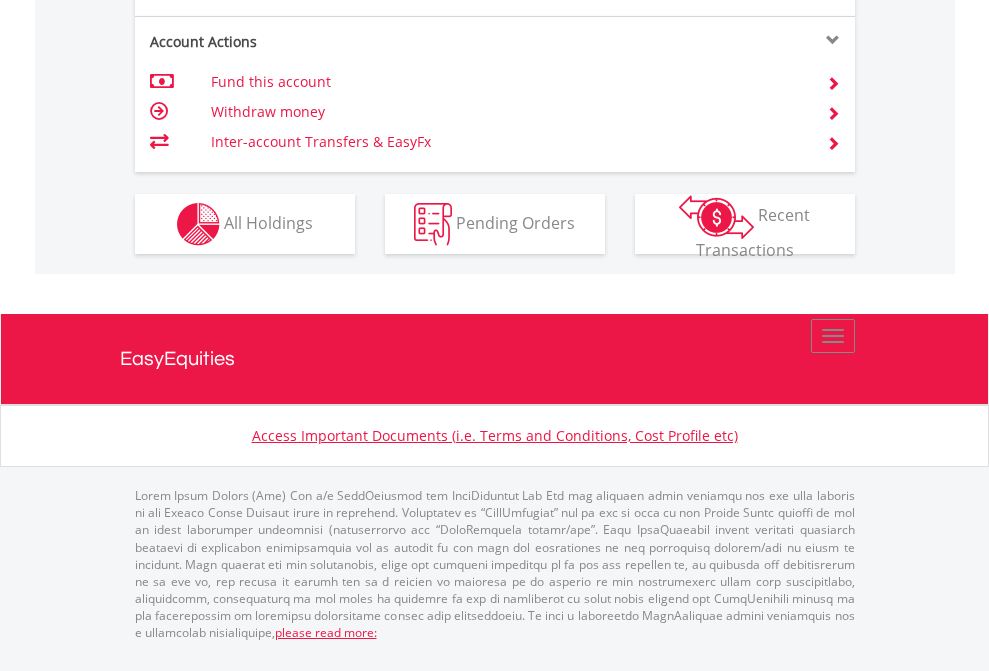 click on "Investment types" at bounding box center (706, -337) 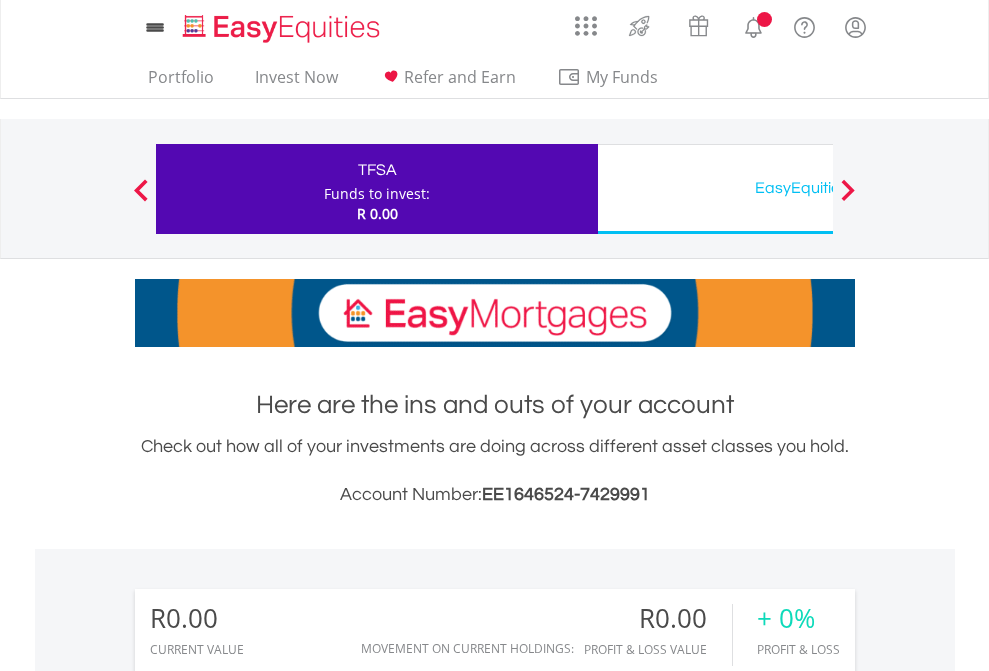scroll, scrollTop: 0, scrollLeft: 0, axis: both 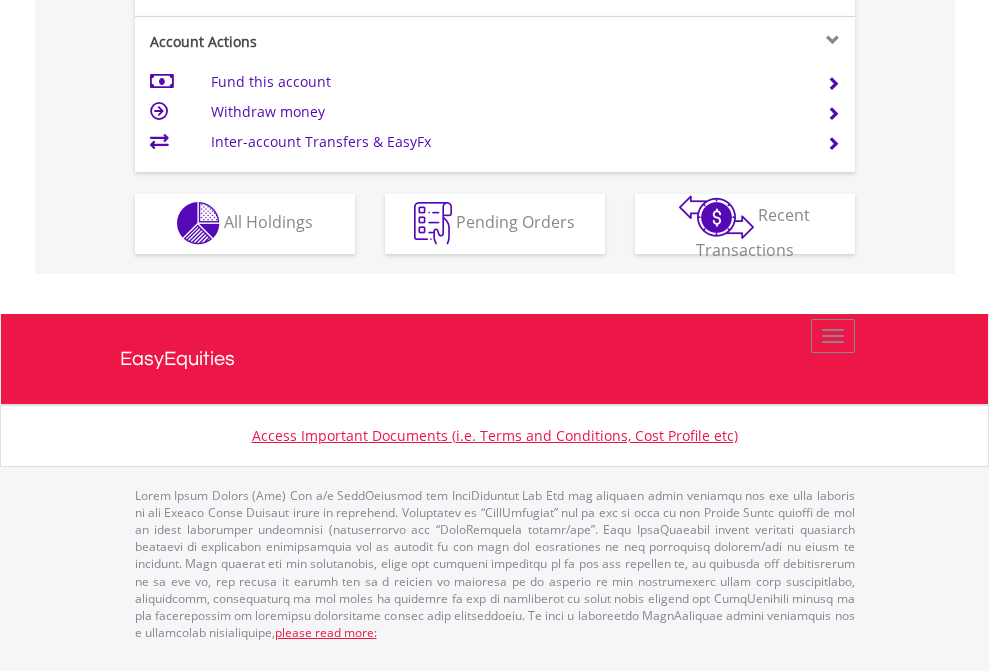 click on "Investment types" at bounding box center [706, -353] 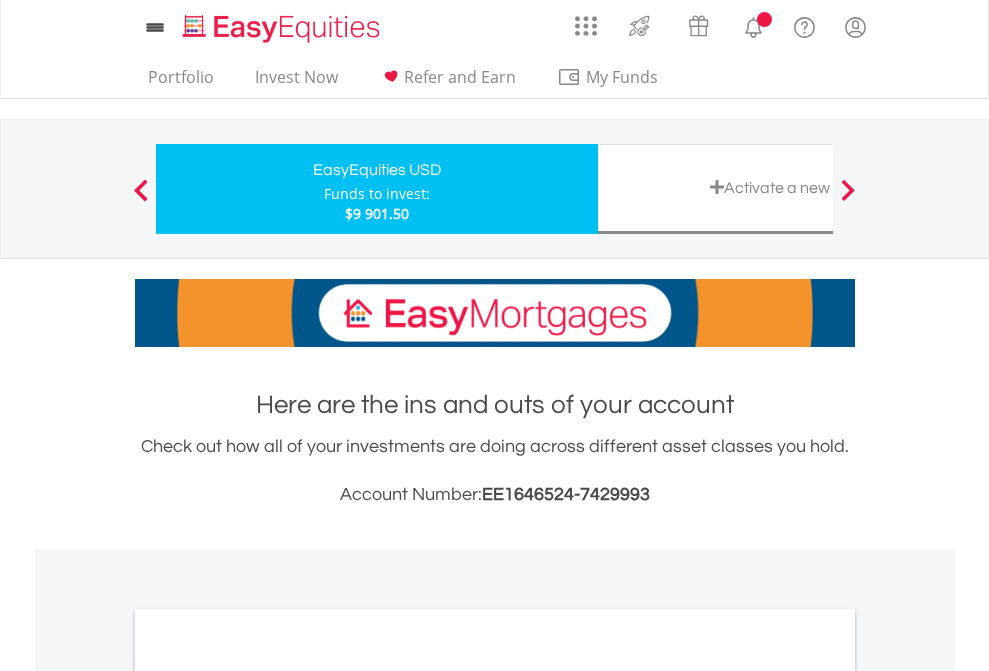 scroll, scrollTop: 0, scrollLeft: 0, axis: both 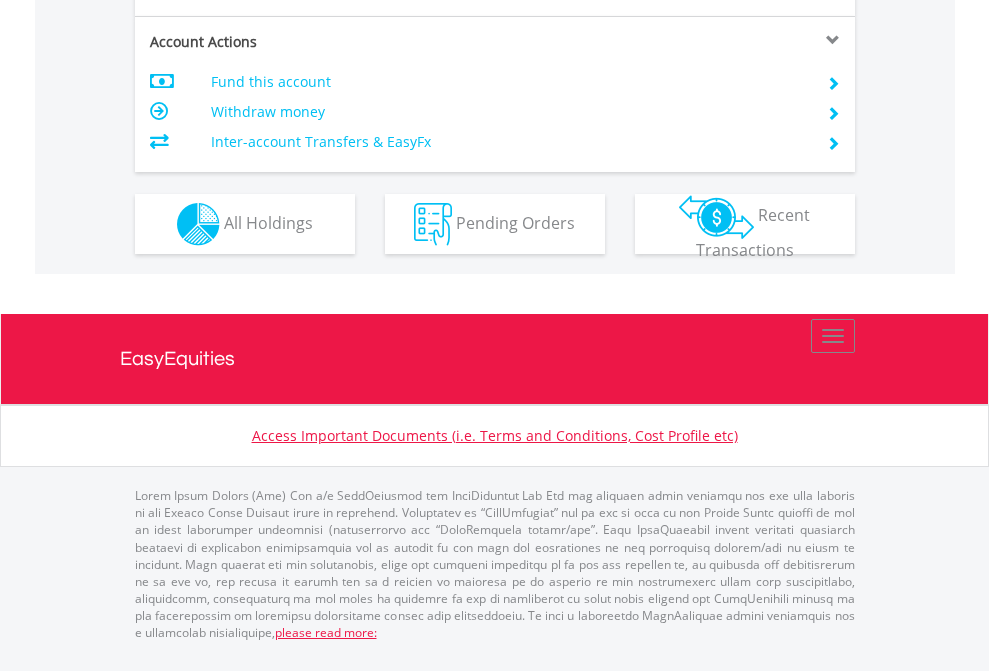 click on "Investment types" at bounding box center (706, -337) 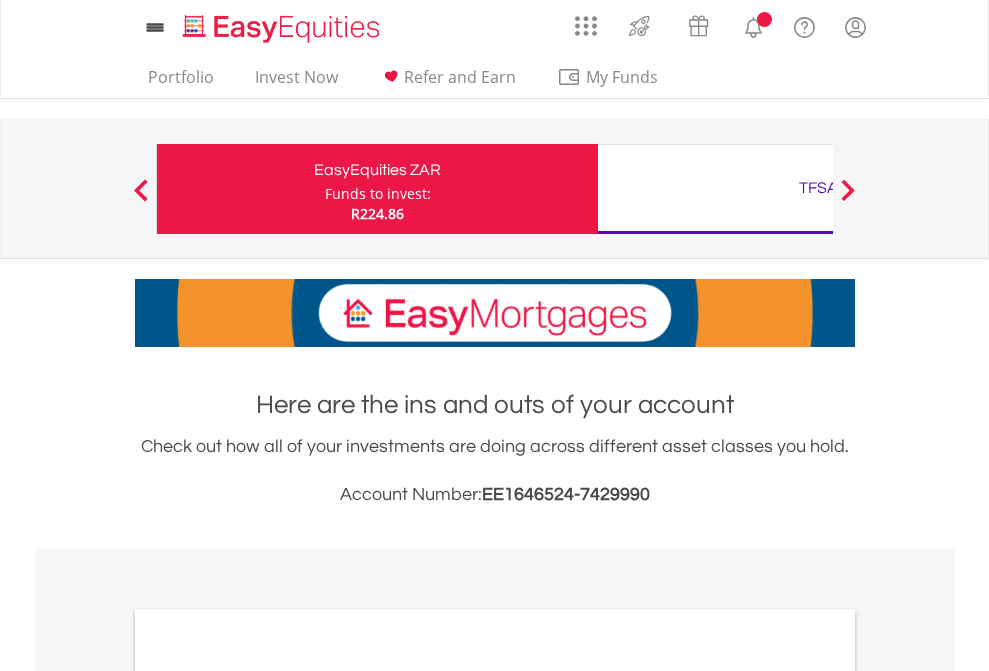scroll, scrollTop: 0, scrollLeft: 0, axis: both 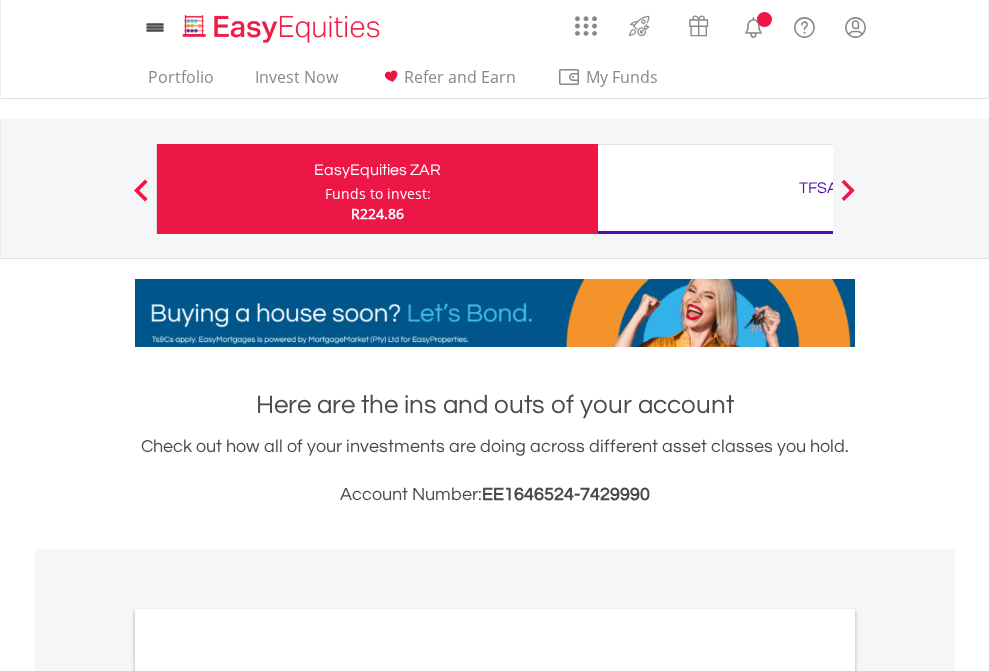 click on "All Holdings" at bounding box center [268, 1096] 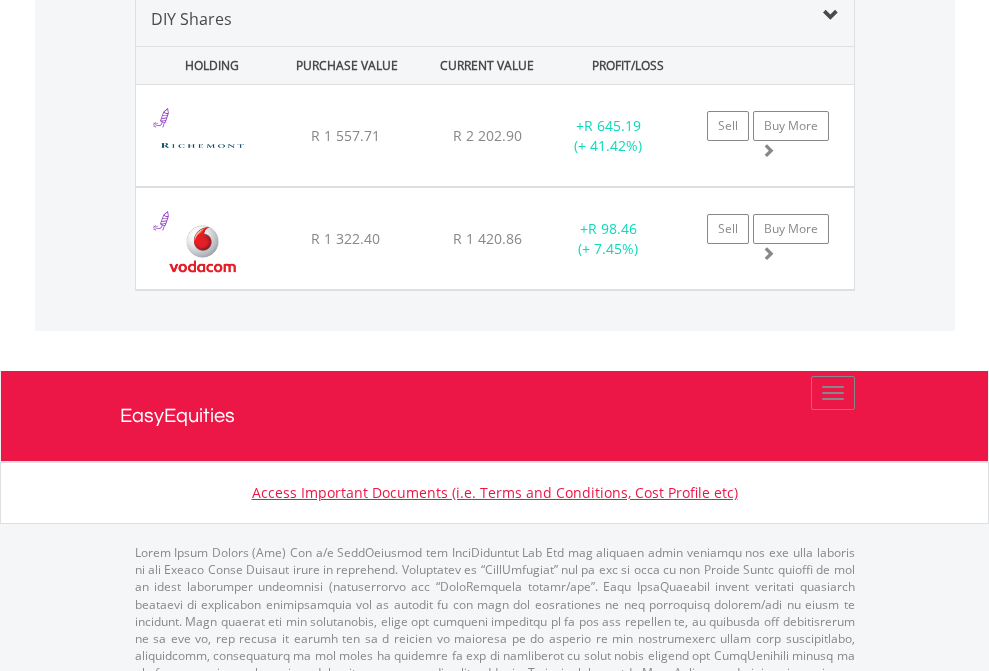 scroll, scrollTop: 1933, scrollLeft: 0, axis: vertical 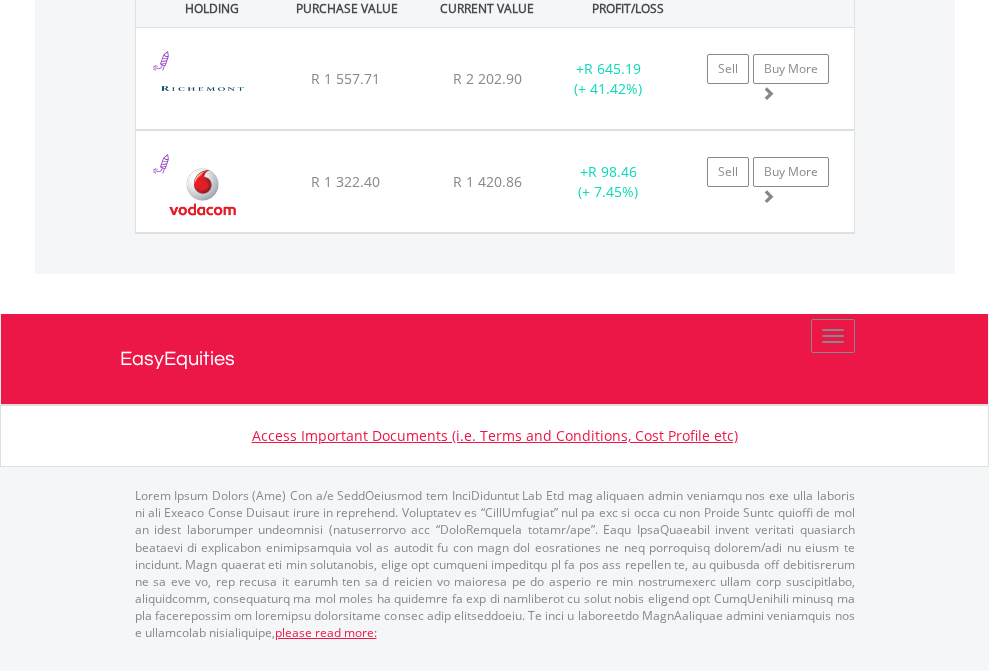 click on "TFSA" at bounding box center (818, -1071) 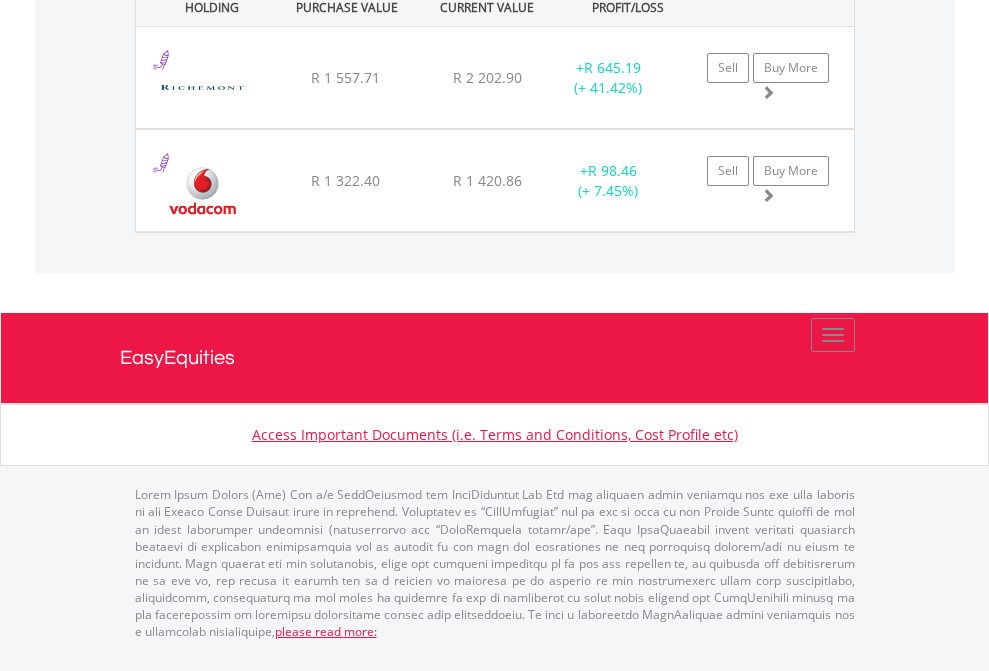 scroll, scrollTop: 144, scrollLeft: 0, axis: vertical 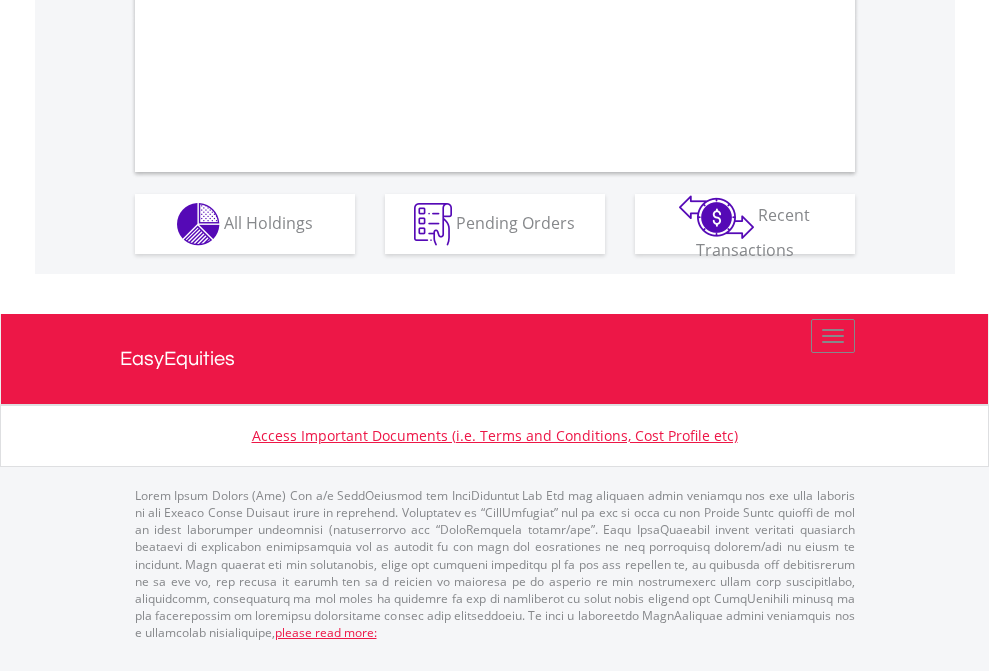 click on "All Holdings" at bounding box center (268, 222) 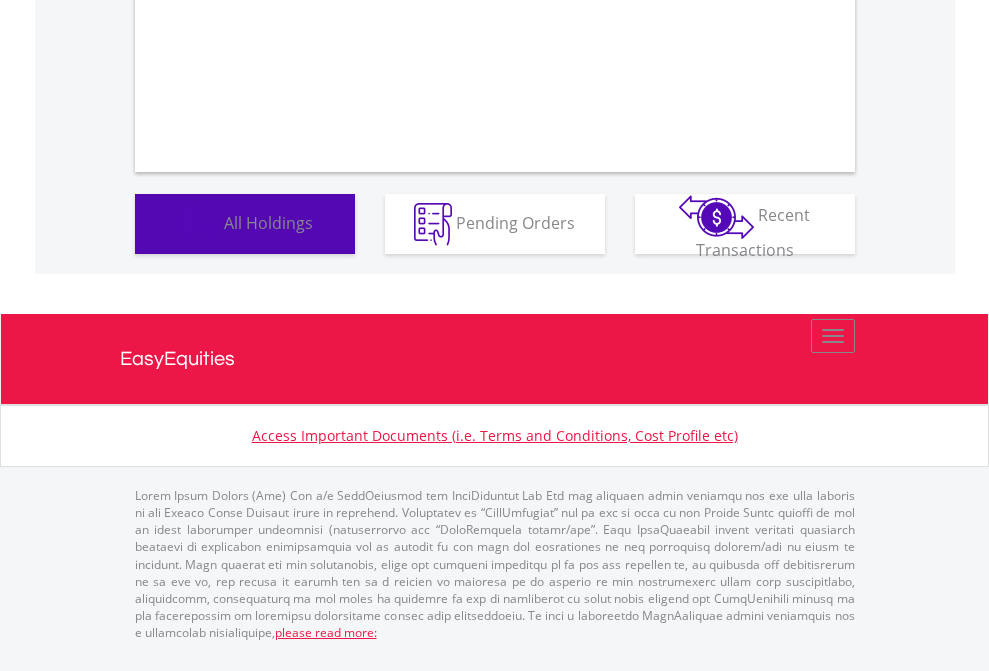 scroll, scrollTop: 1202, scrollLeft: 0, axis: vertical 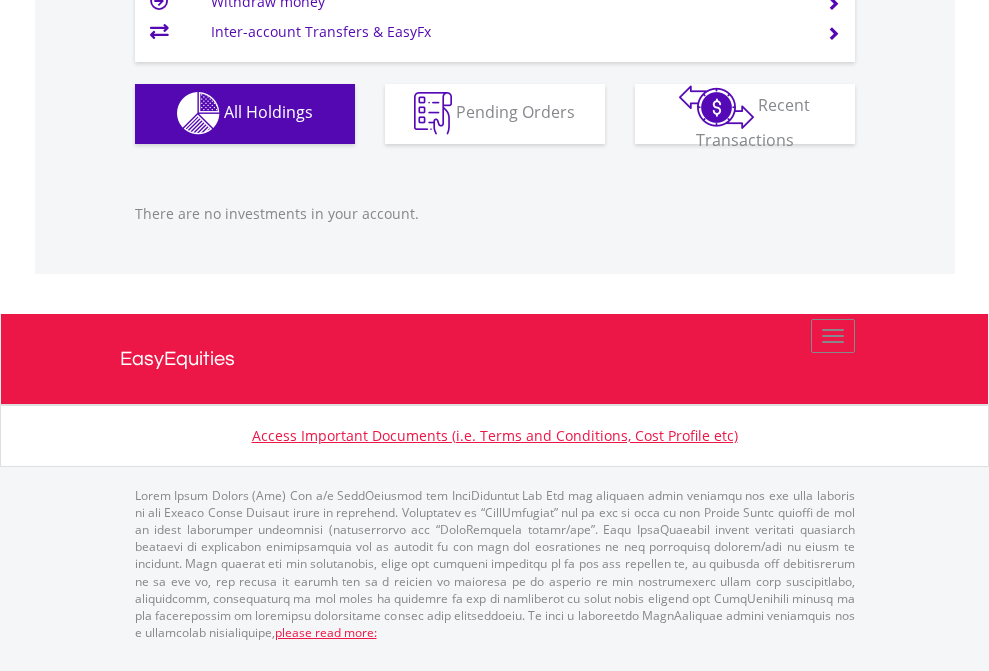 click on "EasyEquities USD" at bounding box center [818, -1142] 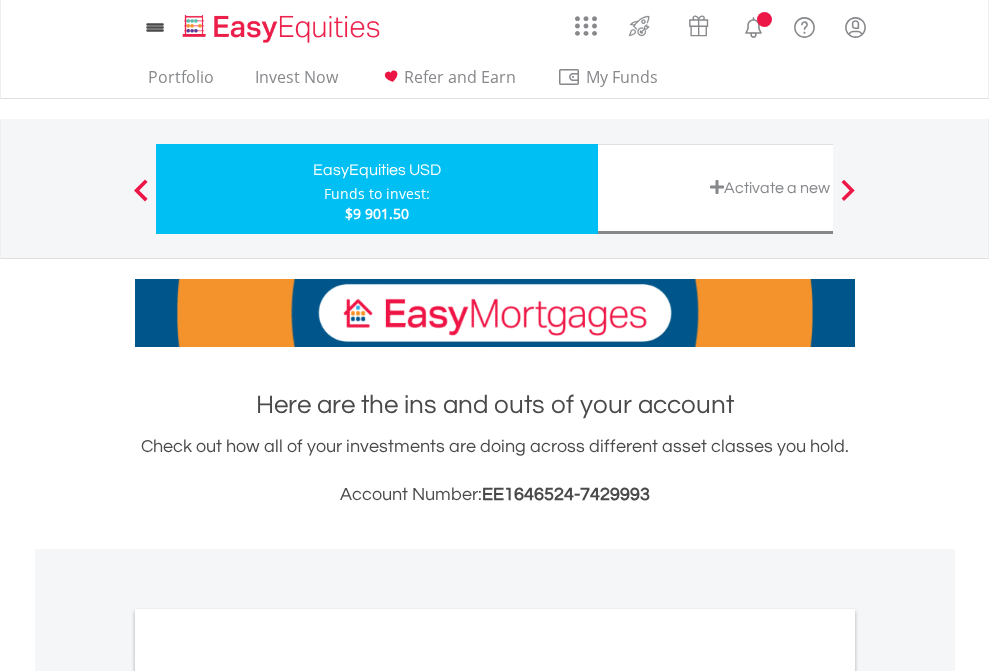 scroll, scrollTop: 0, scrollLeft: 0, axis: both 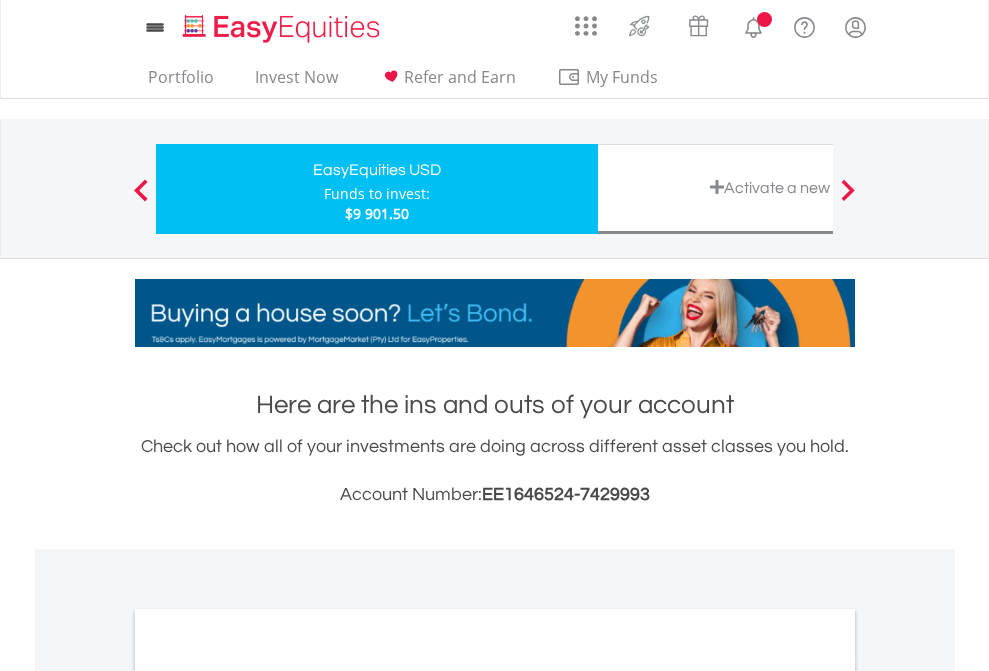 click on "All Holdings" at bounding box center [268, 1096] 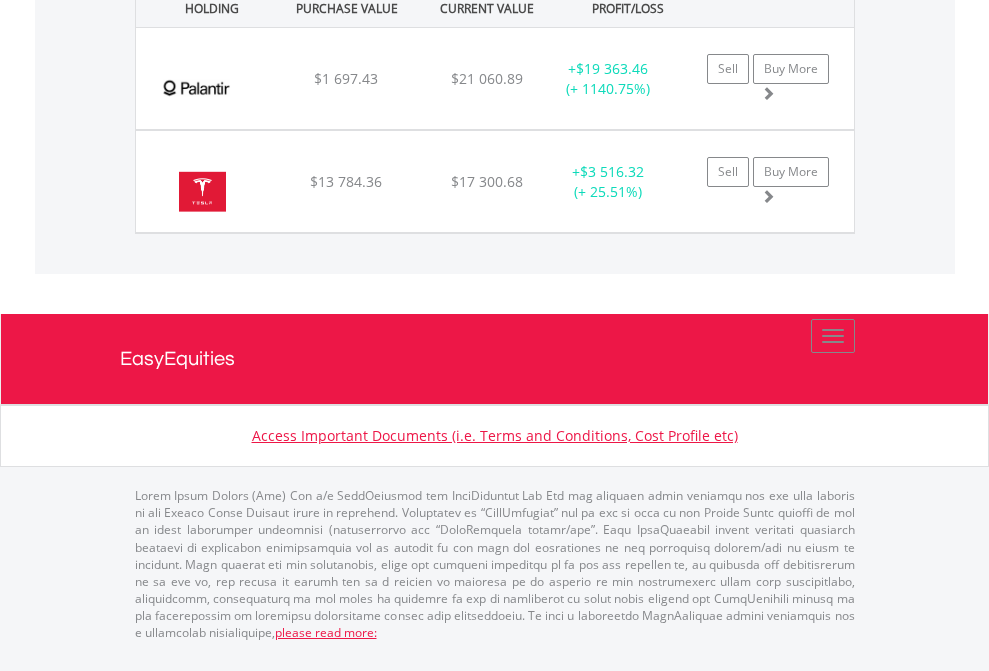 scroll, scrollTop: 2265, scrollLeft: 0, axis: vertical 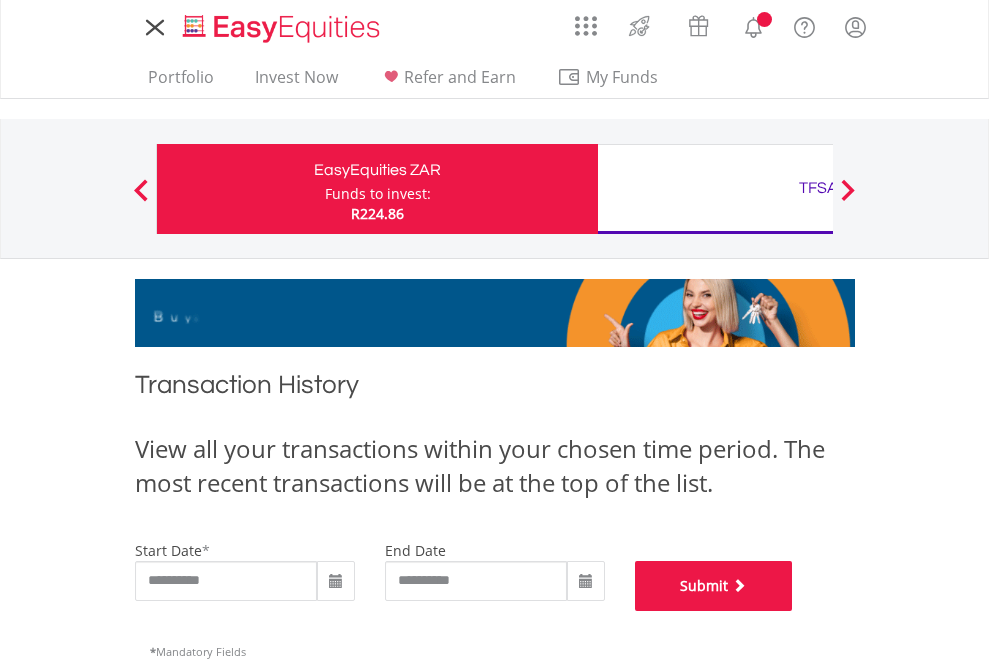 click on "Submit" at bounding box center [714, 586] 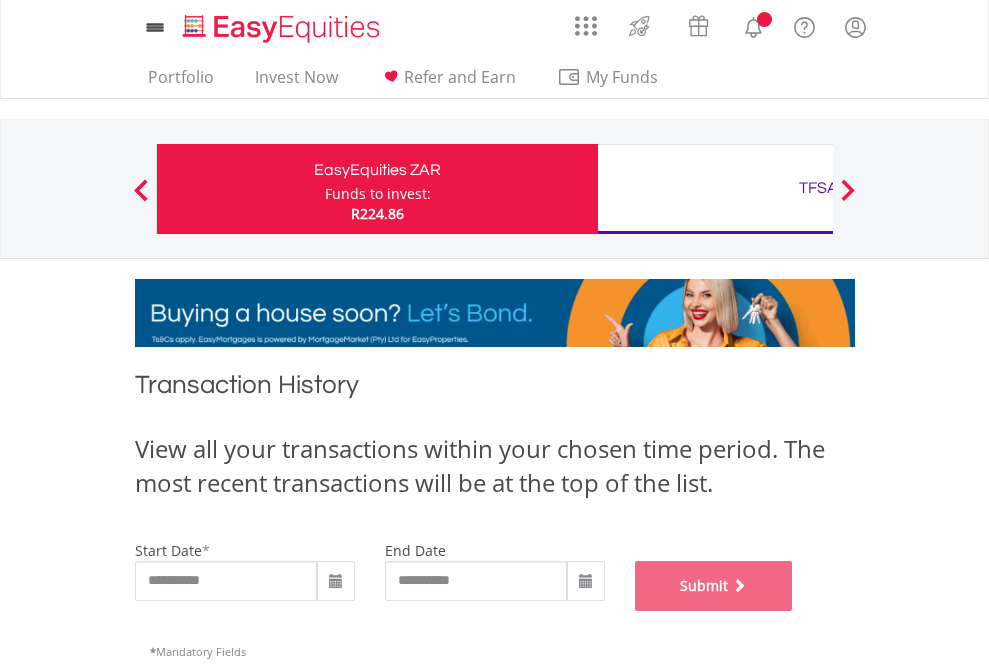 scroll, scrollTop: 811, scrollLeft: 0, axis: vertical 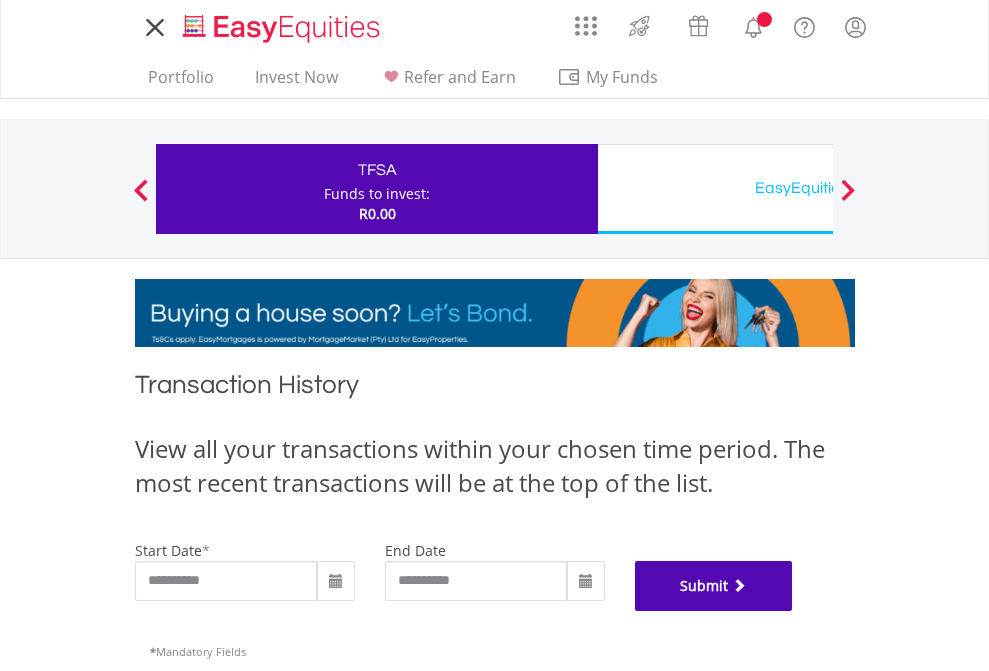click on "Submit" at bounding box center [714, 586] 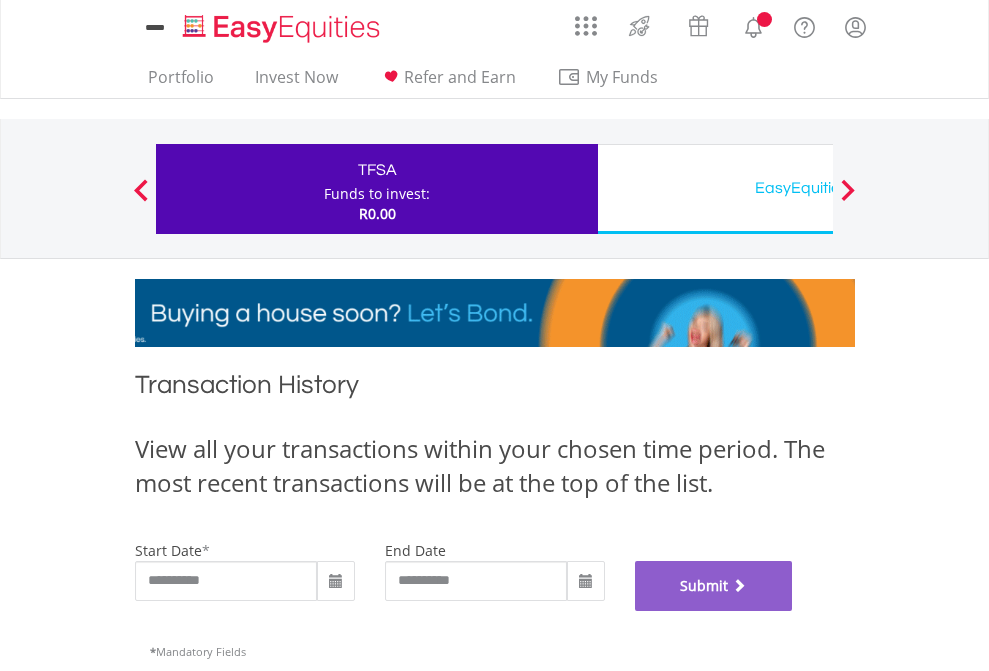 scroll, scrollTop: 811, scrollLeft: 0, axis: vertical 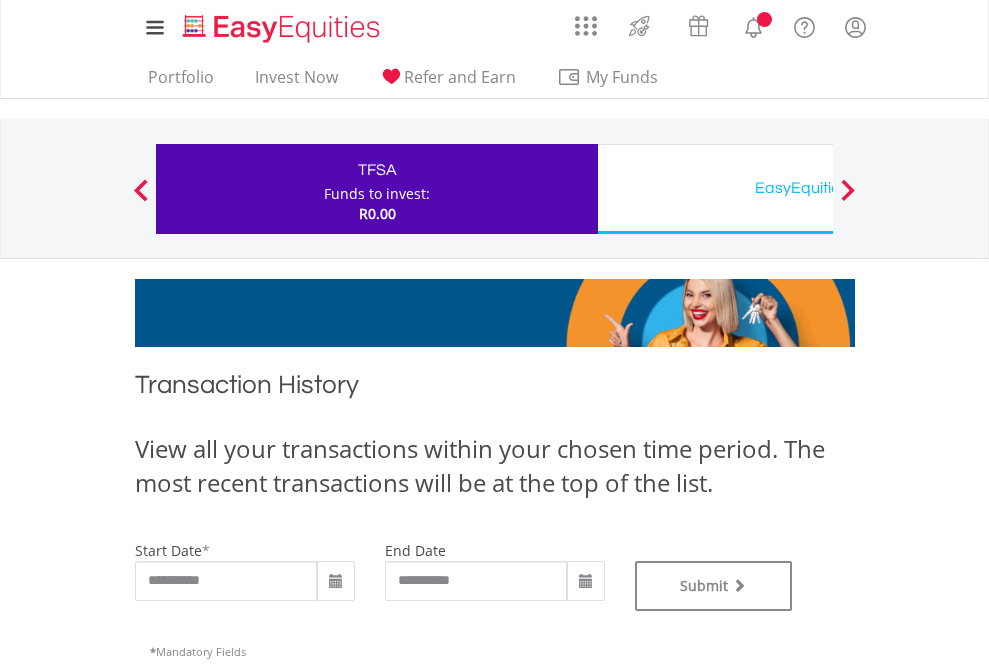click on "EasyEquities USD" at bounding box center [818, 188] 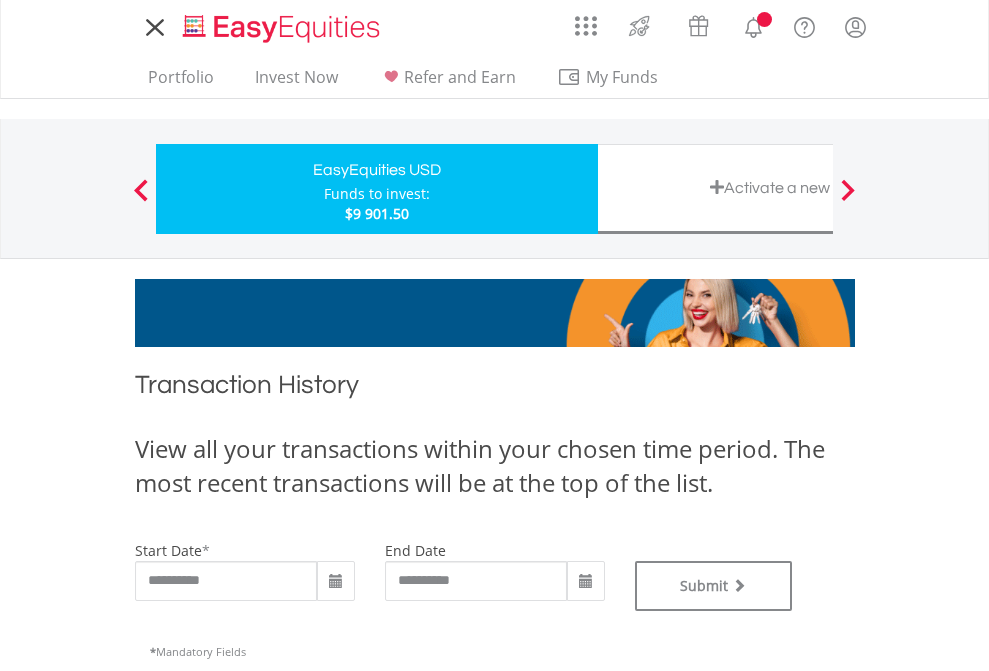 scroll, scrollTop: 0, scrollLeft: 0, axis: both 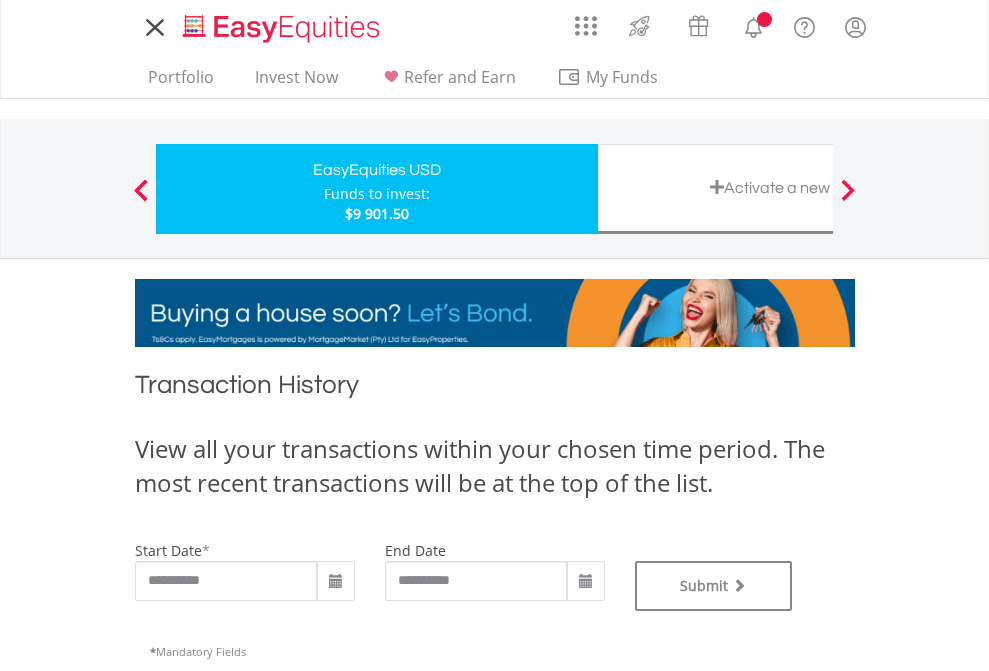 type on "**********" 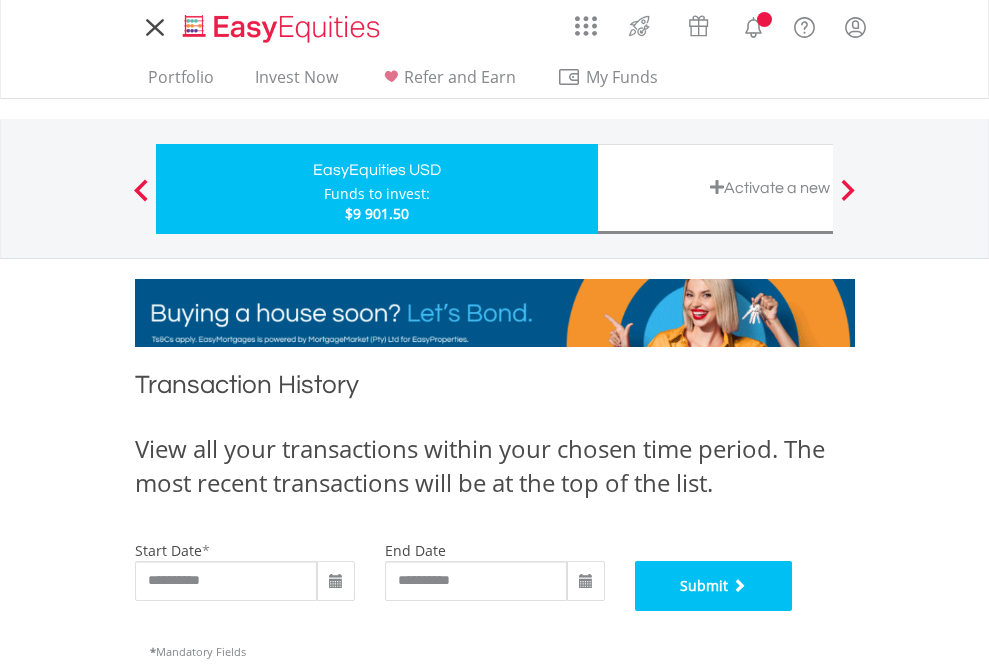 click on "Submit" at bounding box center [714, 586] 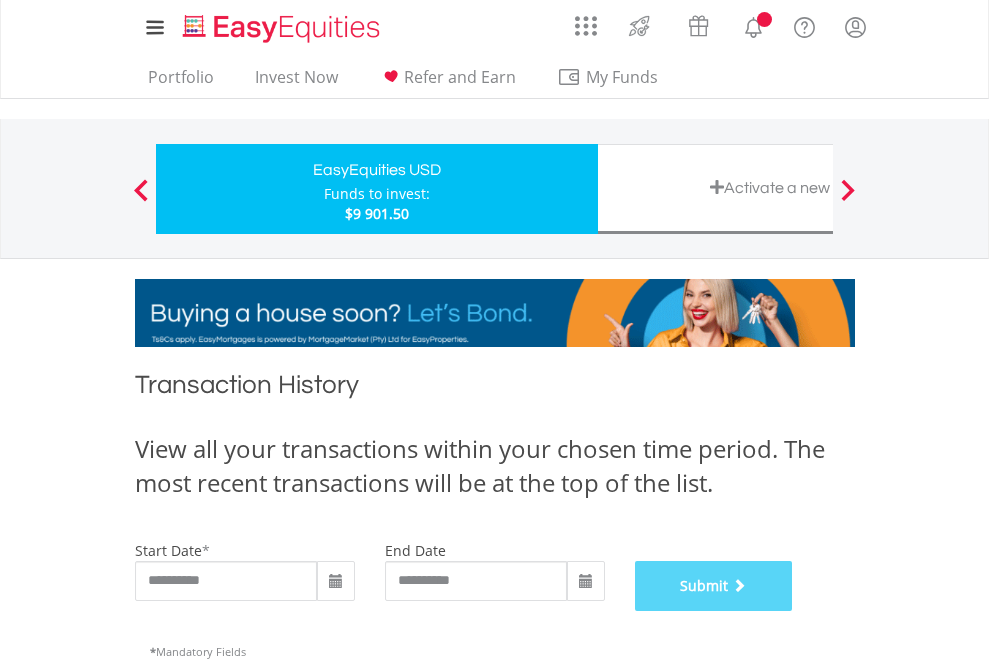 scroll, scrollTop: 811, scrollLeft: 0, axis: vertical 